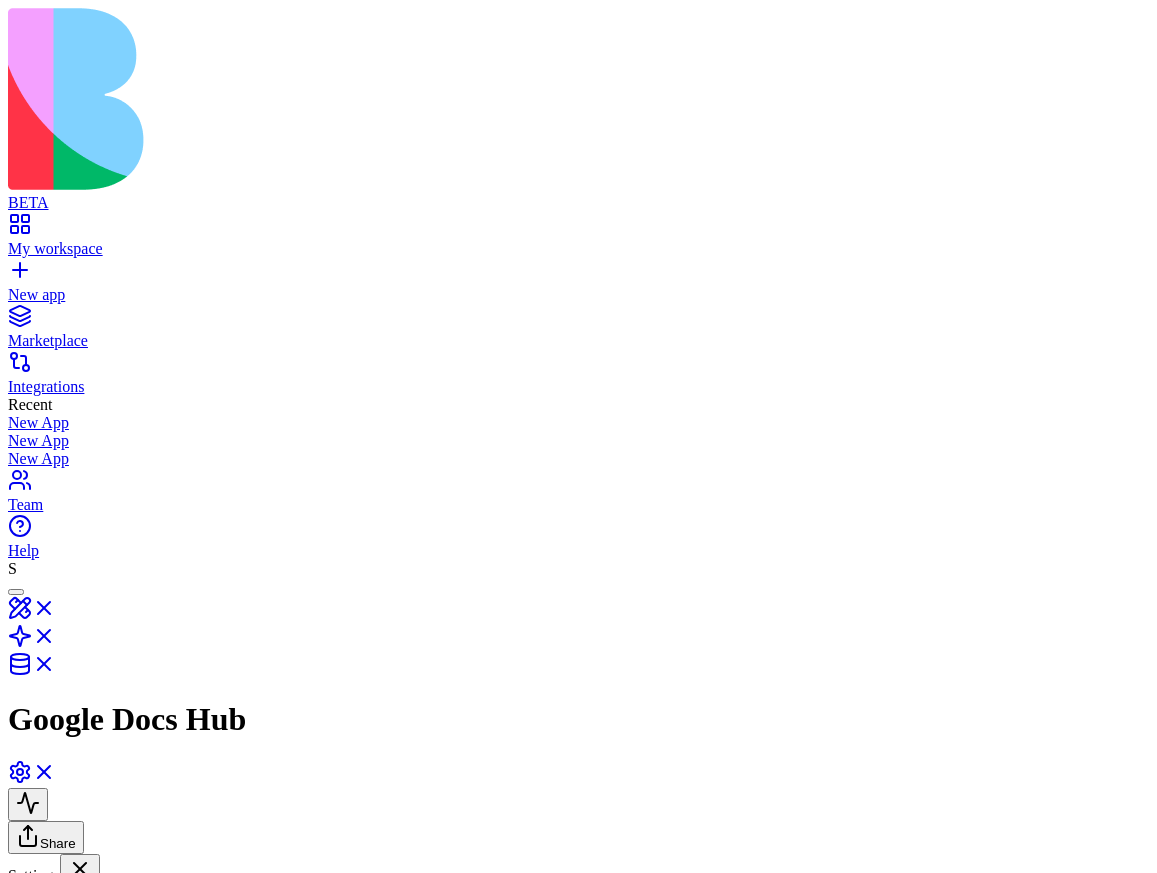 scroll, scrollTop: 0, scrollLeft: 0, axis: both 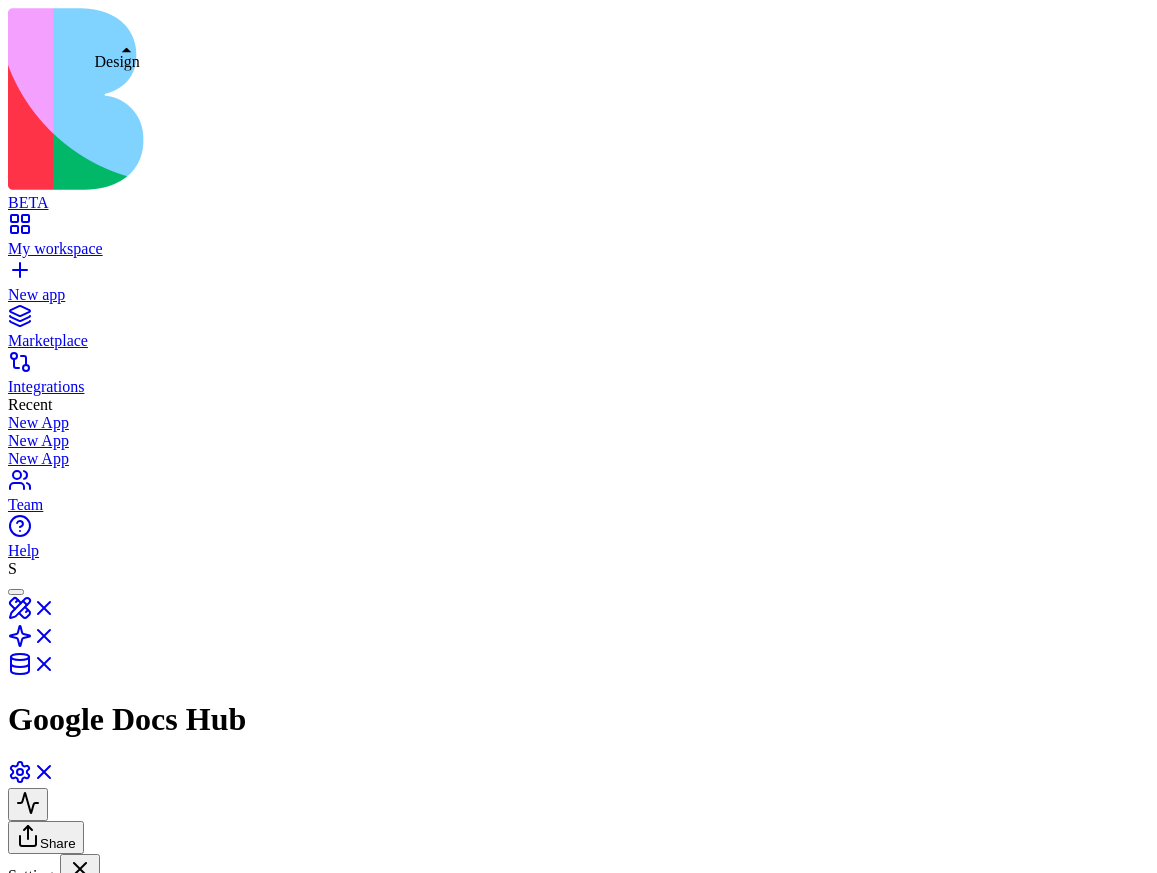 click at bounding box center (32, 614) 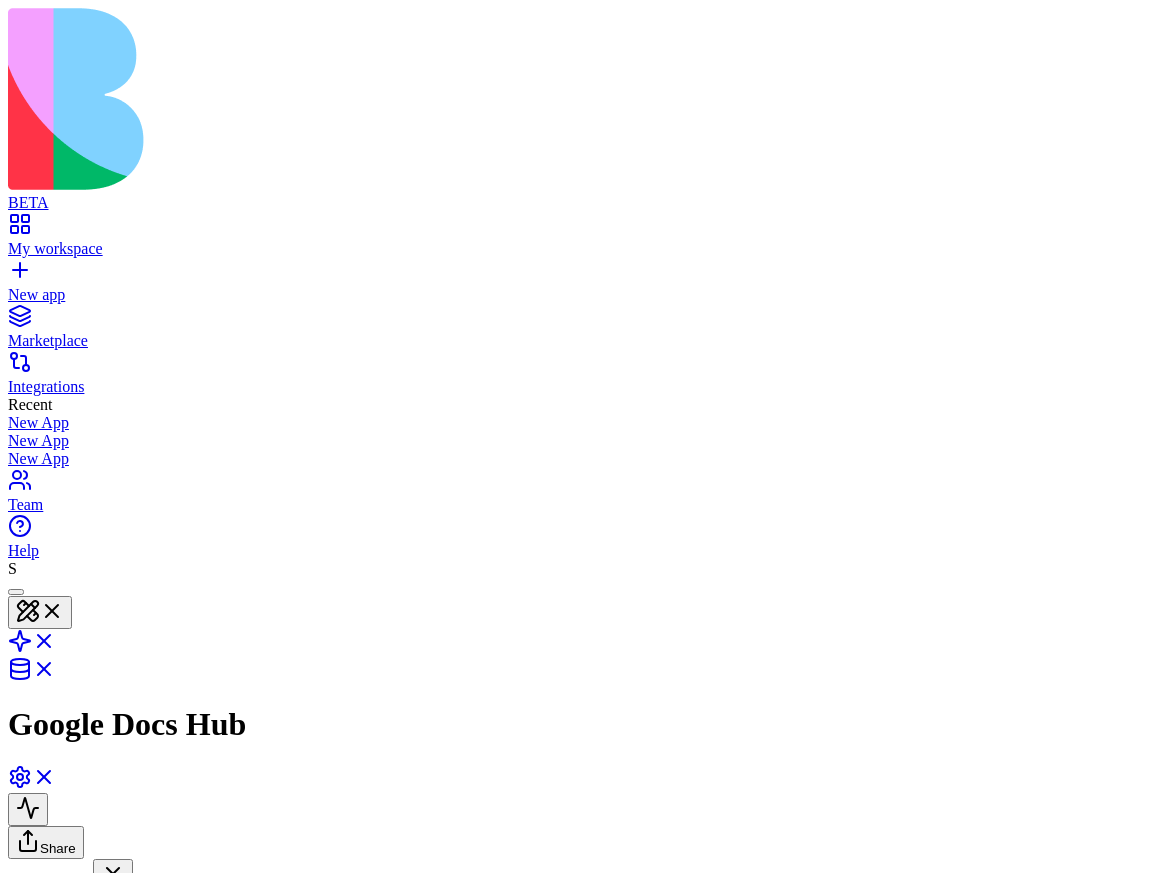 scroll, scrollTop: 0, scrollLeft: 0, axis: both 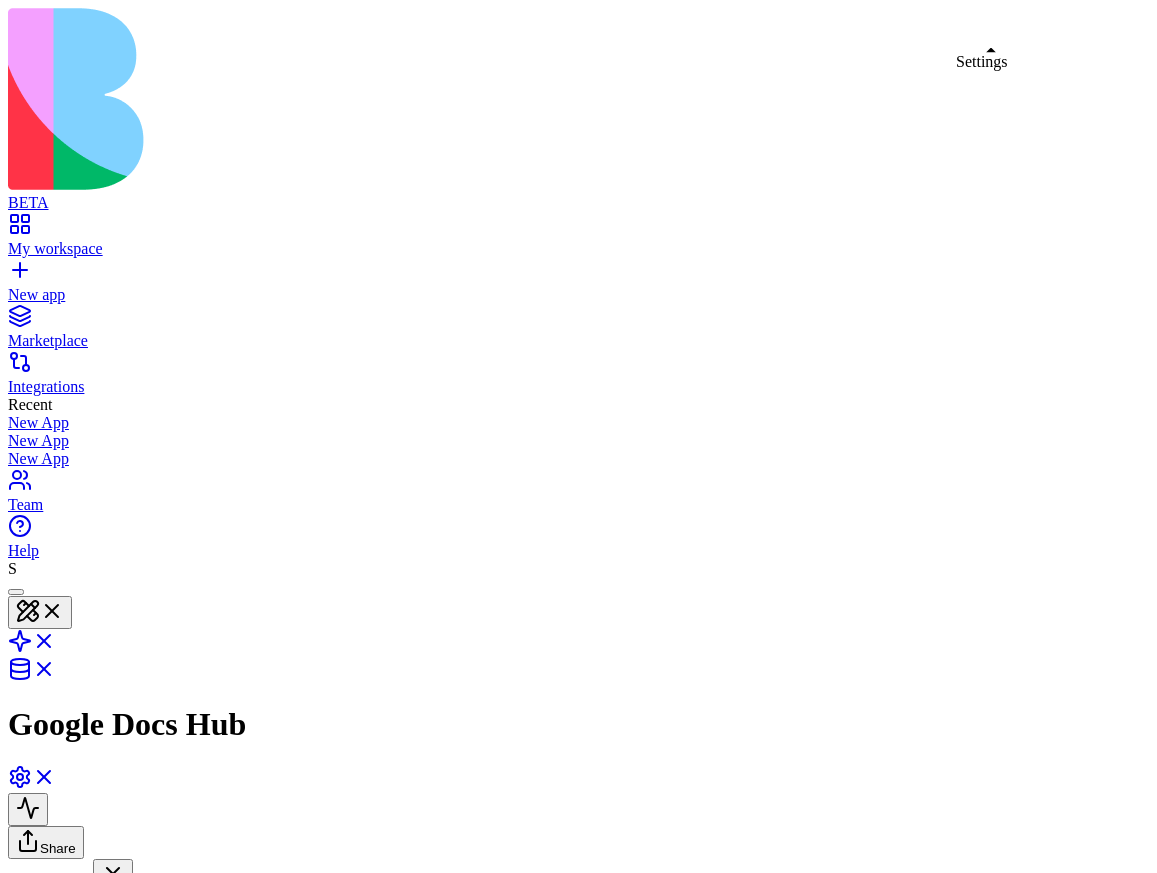 click at bounding box center (32, 783) 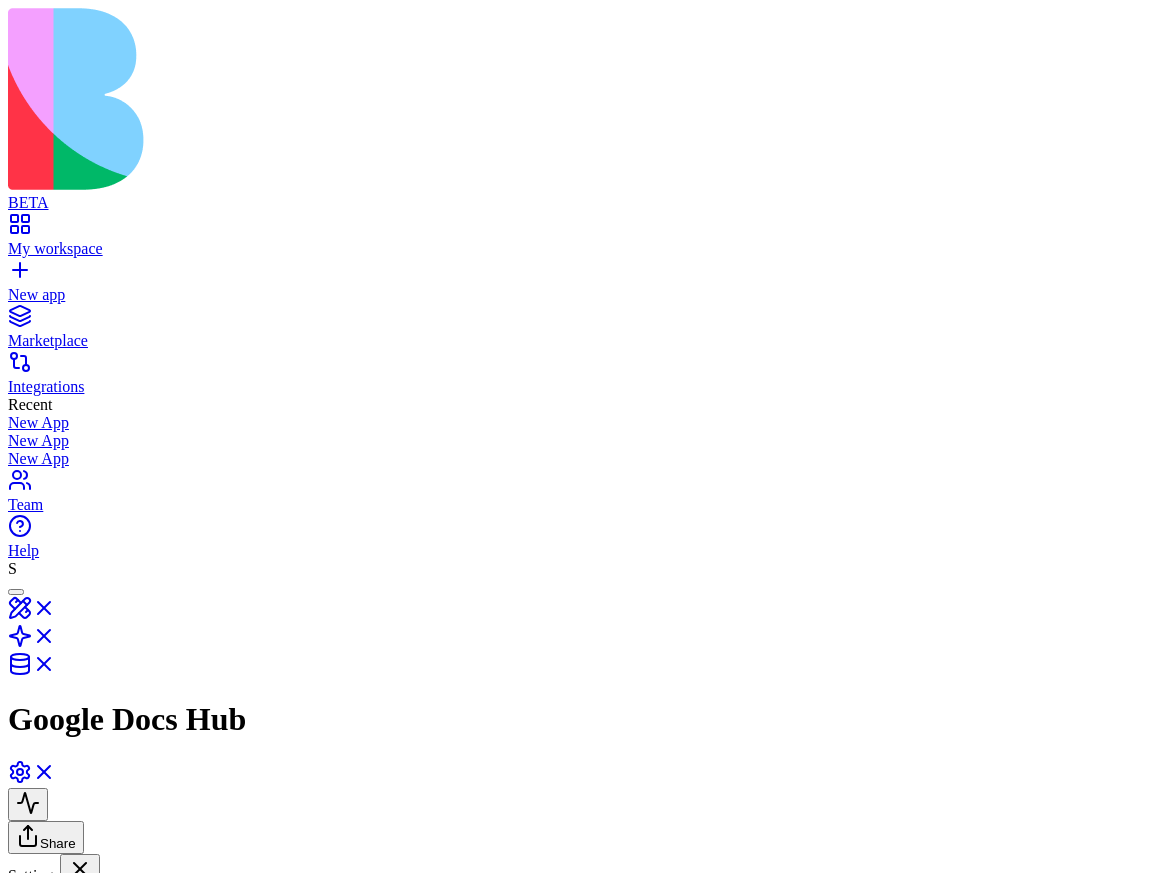 click on "App Integrations" at bounding box center (107, 919) 